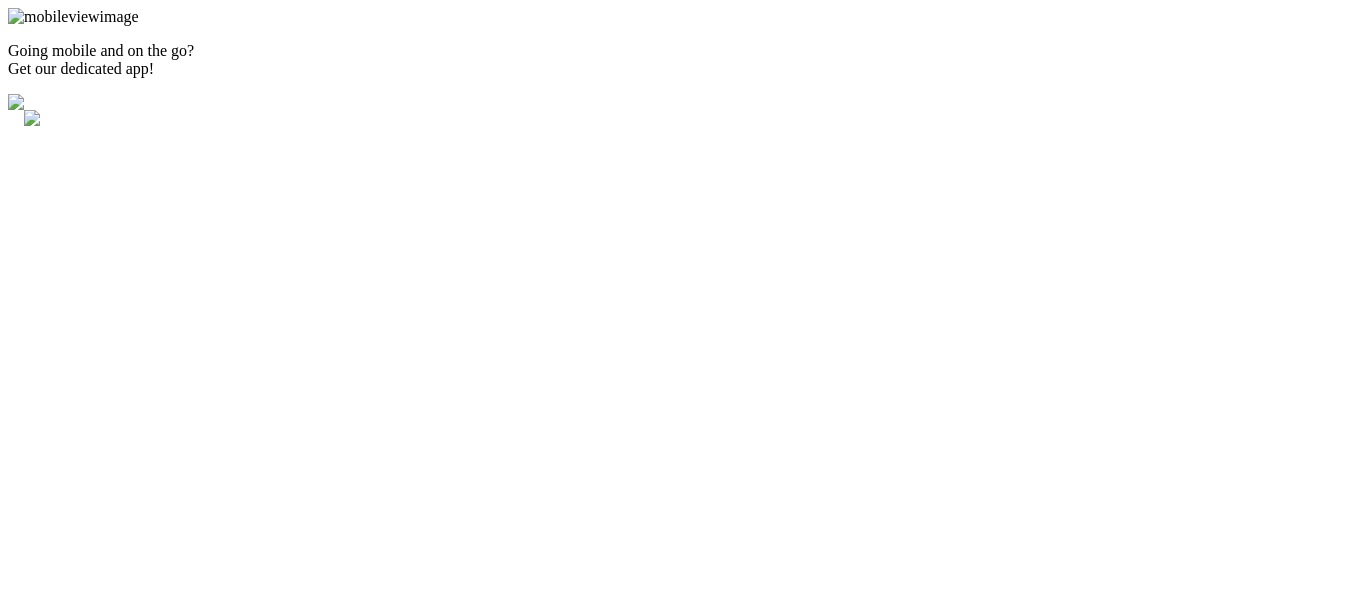scroll, scrollTop: 0, scrollLeft: 0, axis: both 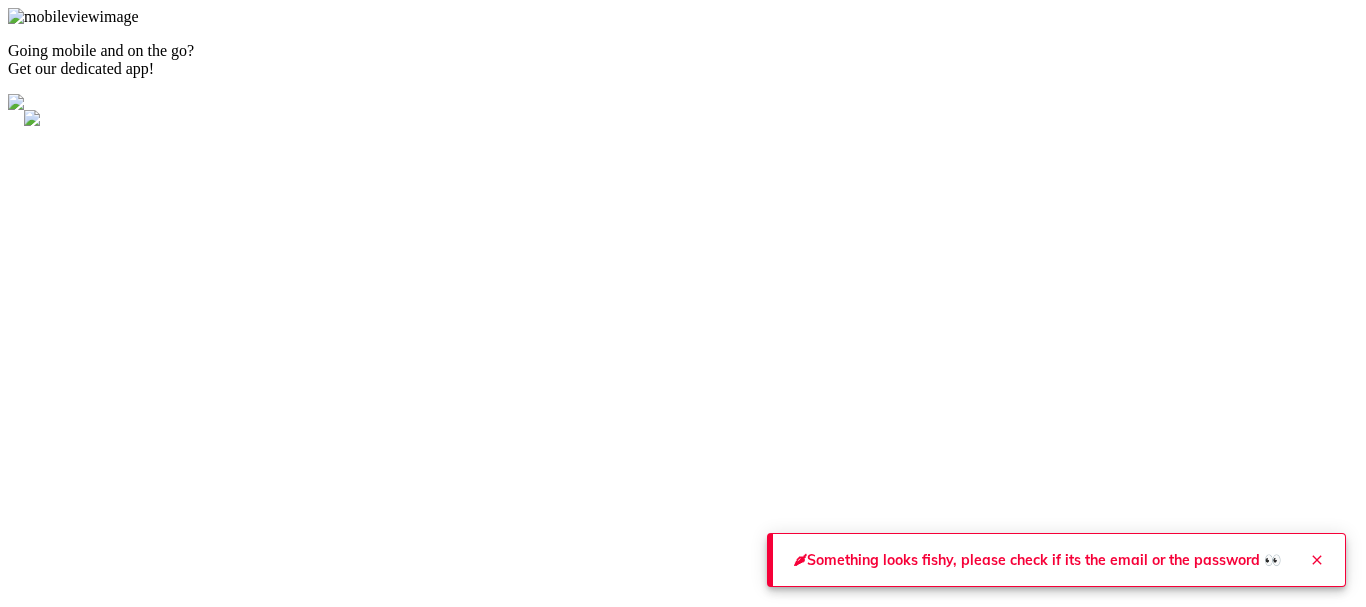 click on "Nivisolutions’s all-in-one HR platform! Email [EMAIL] Password ​ Login Forgot password?     Click here Get the app." at bounding box center (233, 918) 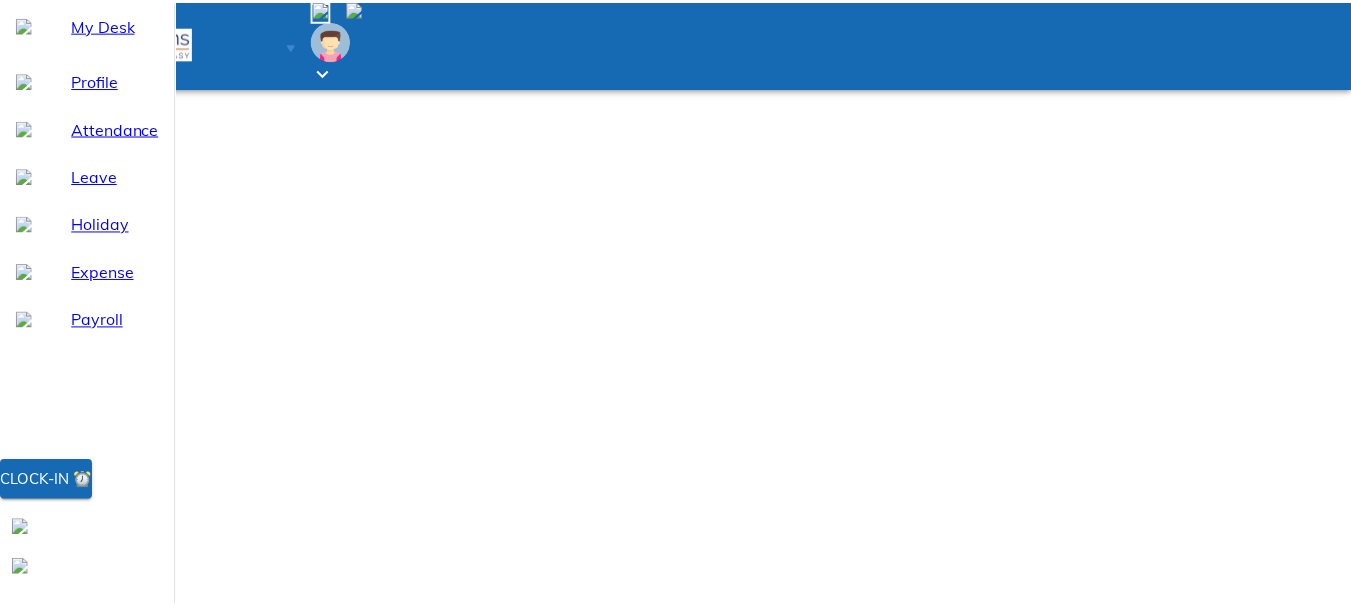 scroll, scrollTop: 0, scrollLeft: 0, axis: both 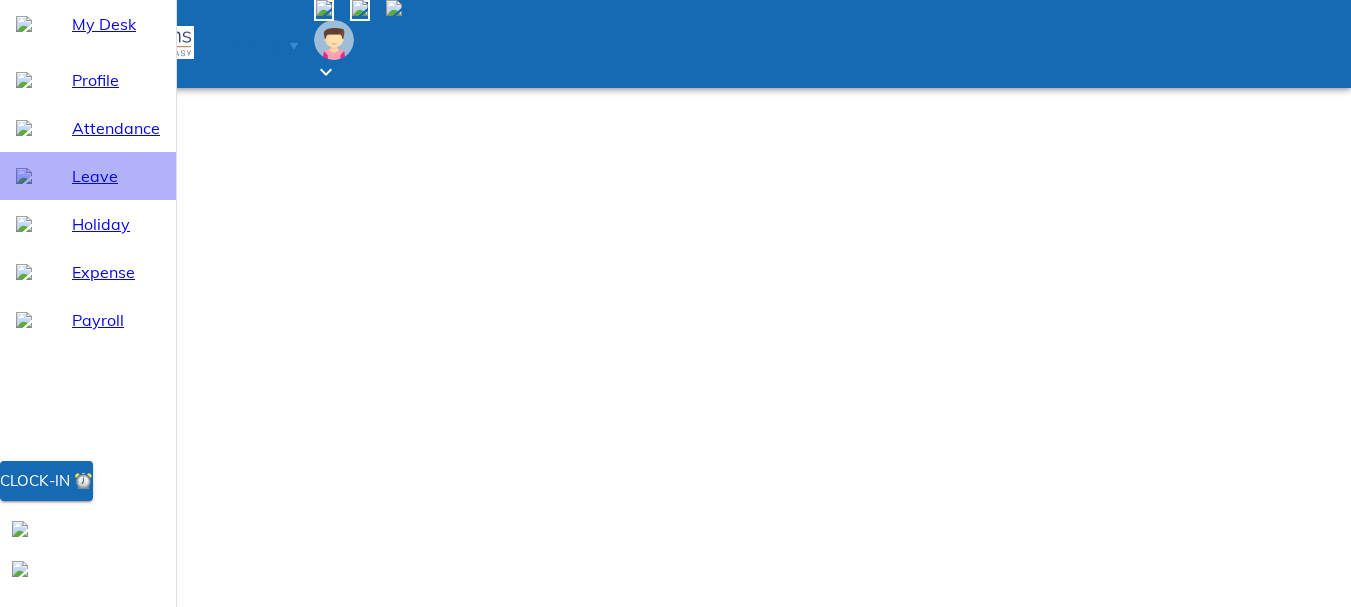 click on "Leave" at bounding box center (116, 176) 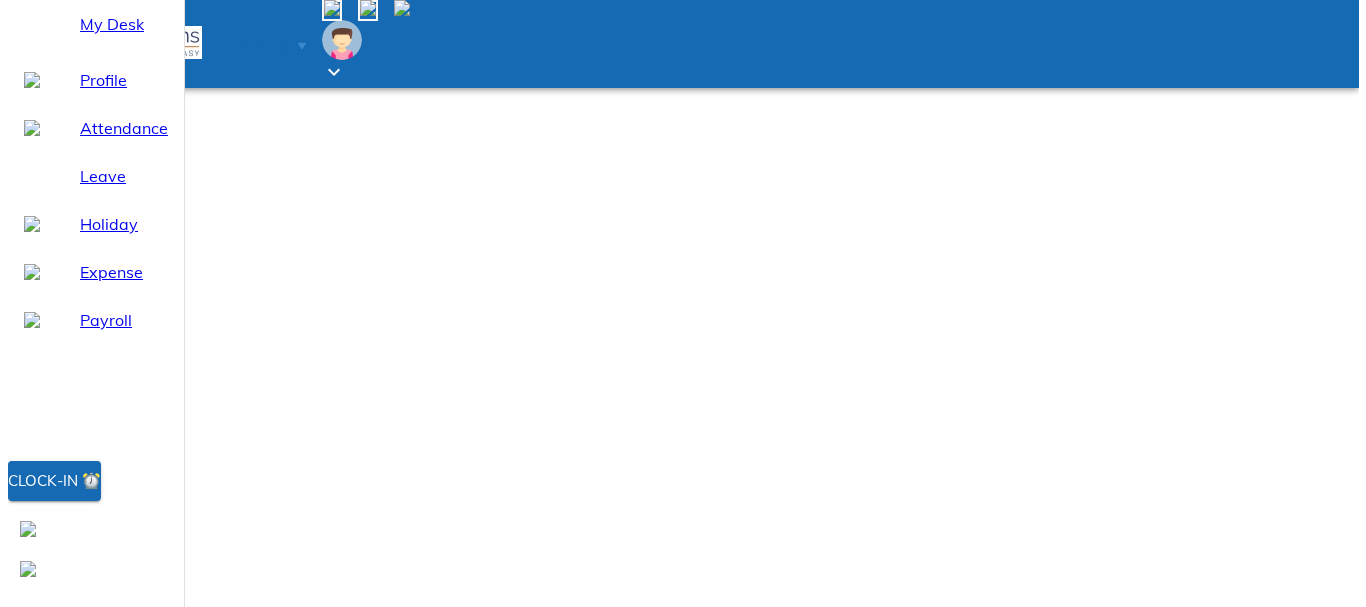 scroll, scrollTop: 41, scrollLeft: 0, axis: vertical 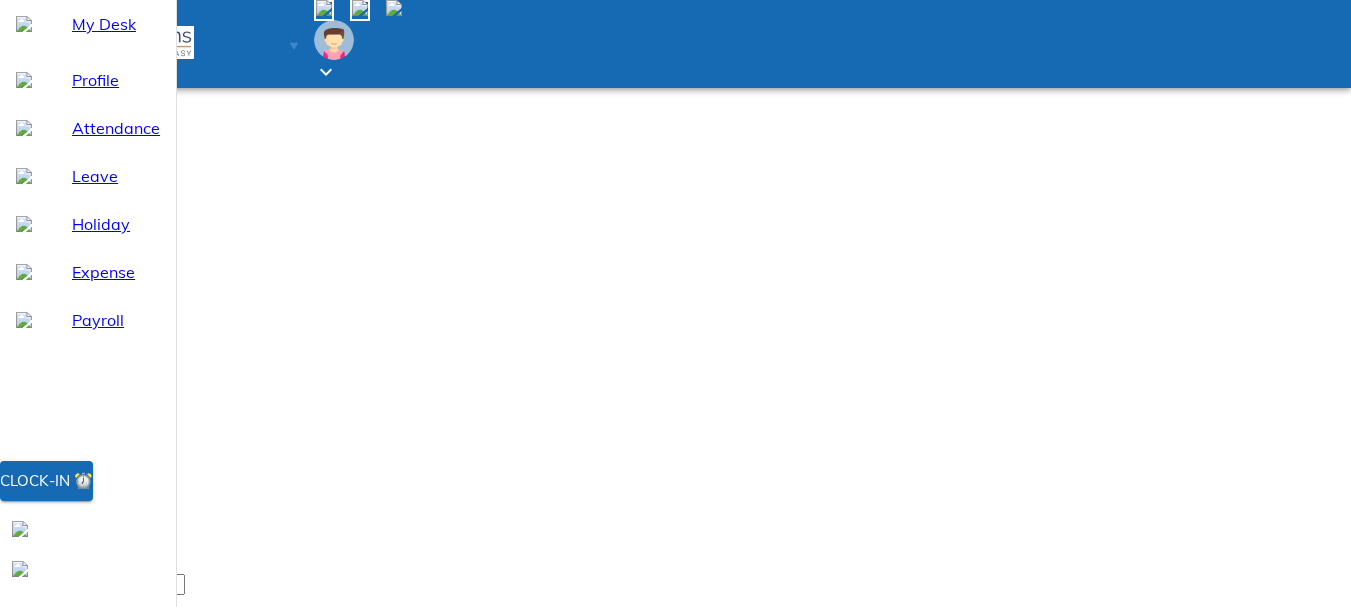 click on "Apply Leave" at bounding box center [69, 866] 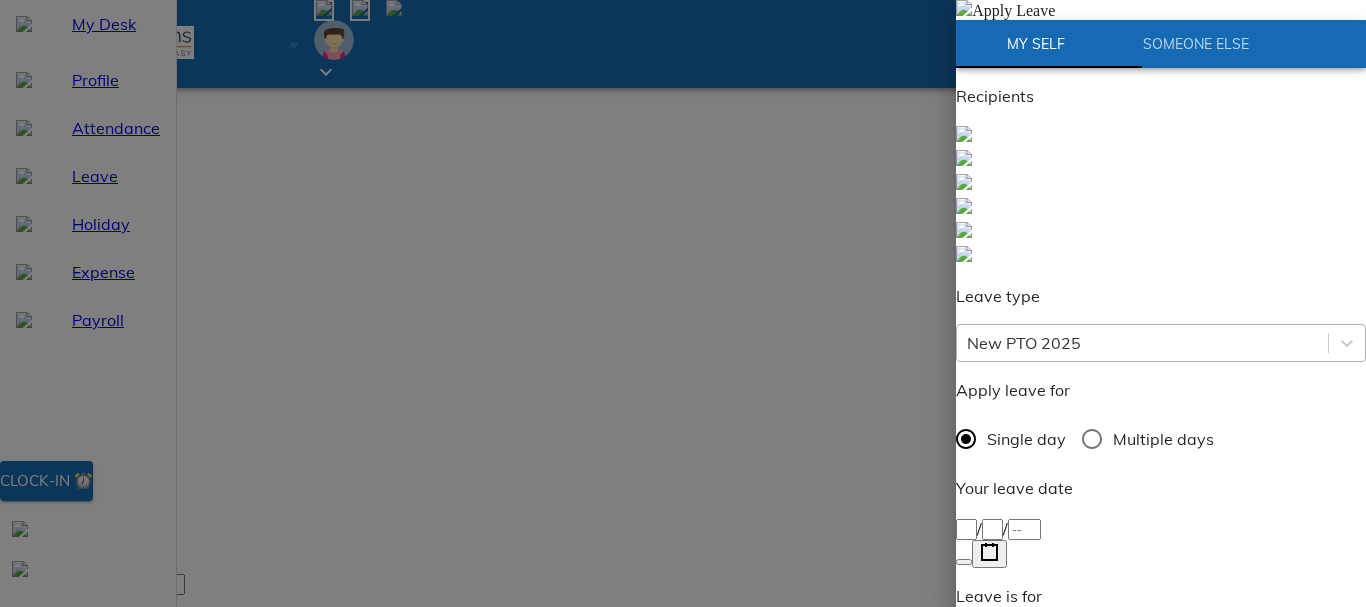 click on "New PTO 2025" at bounding box center (1024, 343) 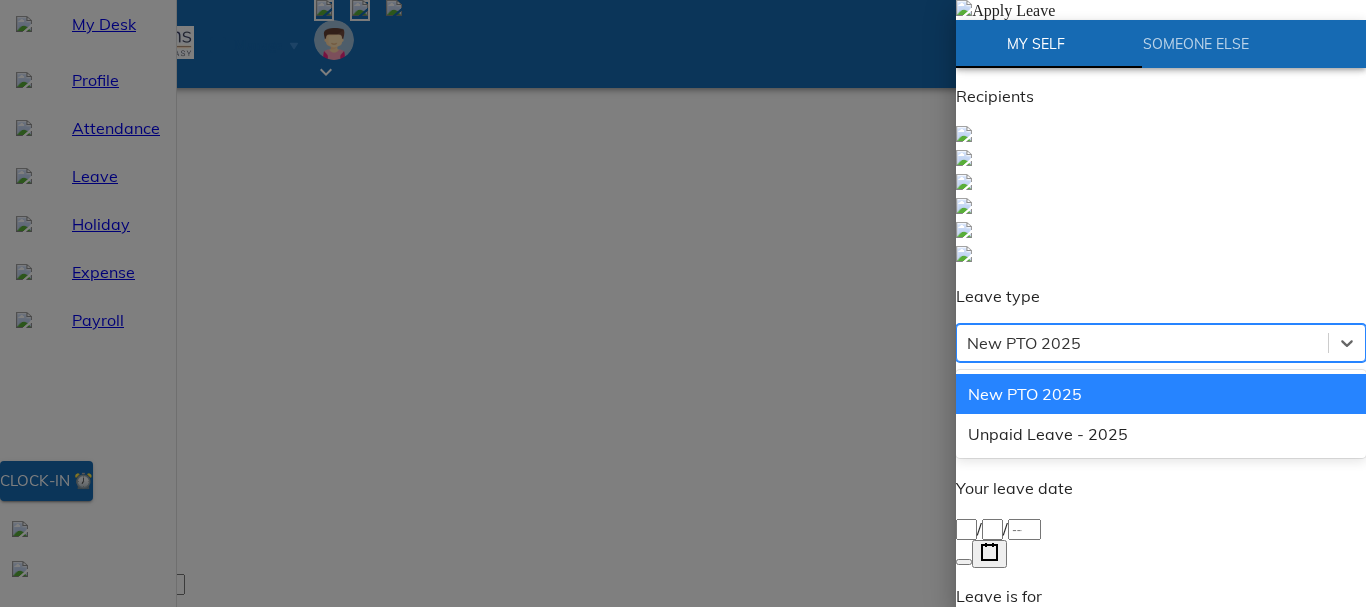 click on "New PTO 2025" at bounding box center (1024, 343) 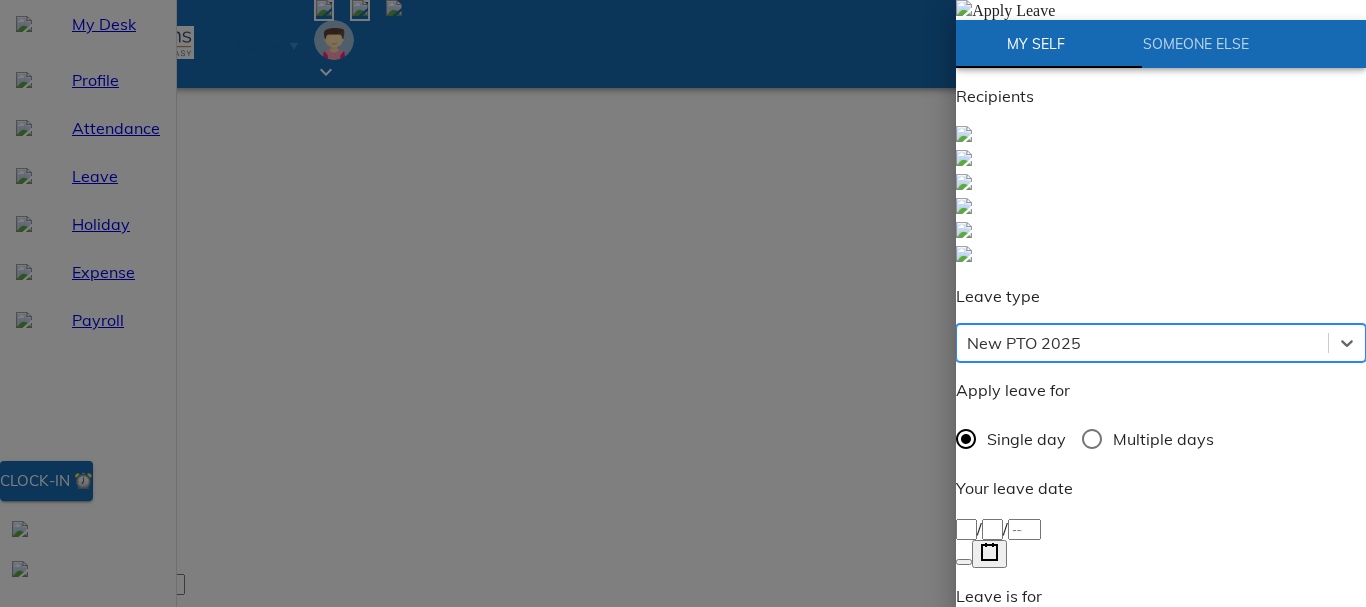 click on "/ /" at bounding box center [1161, 528] 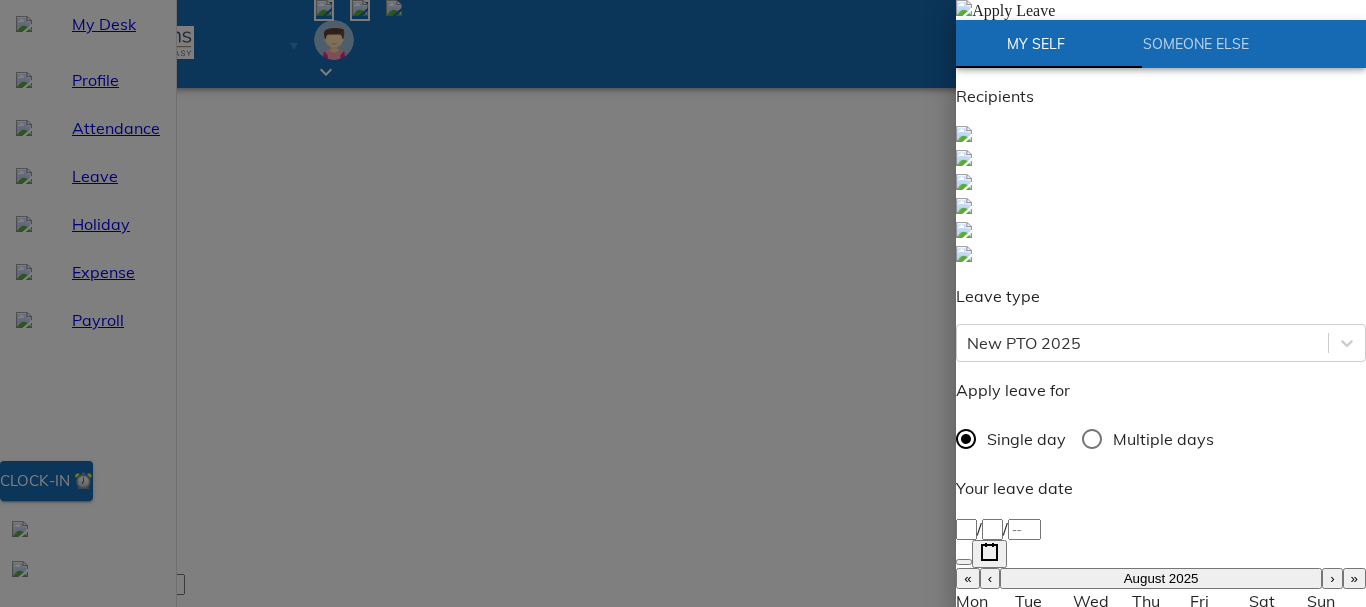 click on "14" at bounding box center (1161, 665) 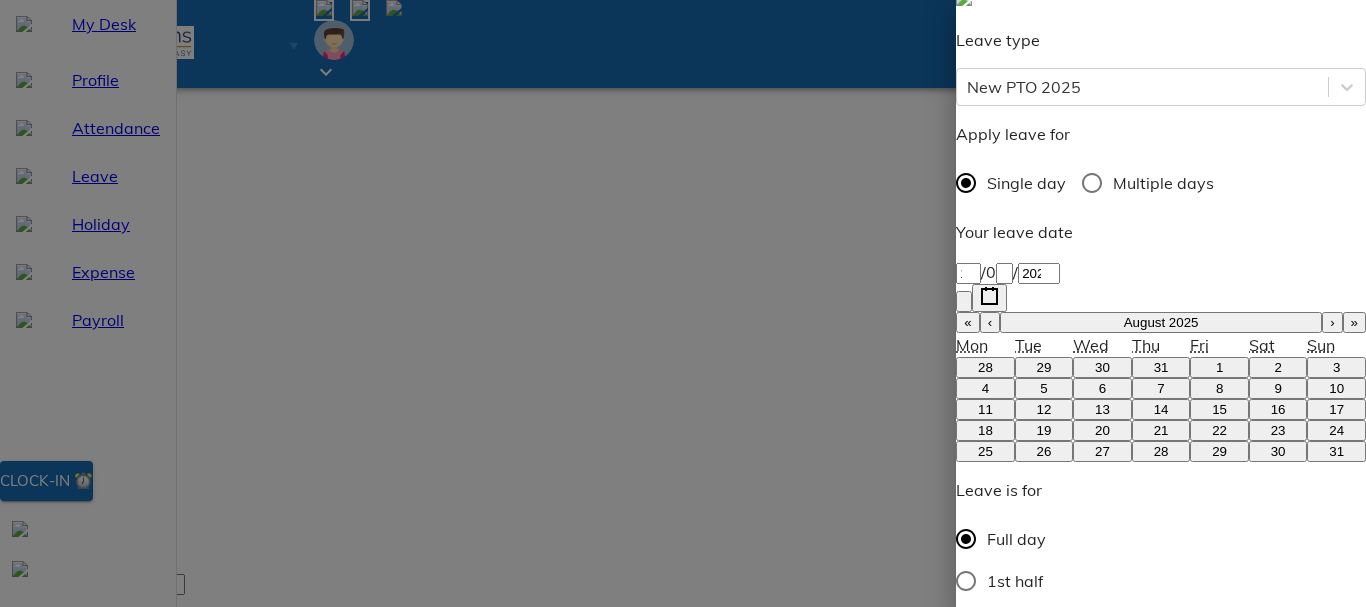 scroll, scrollTop: 268, scrollLeft: 0, axis: vertical 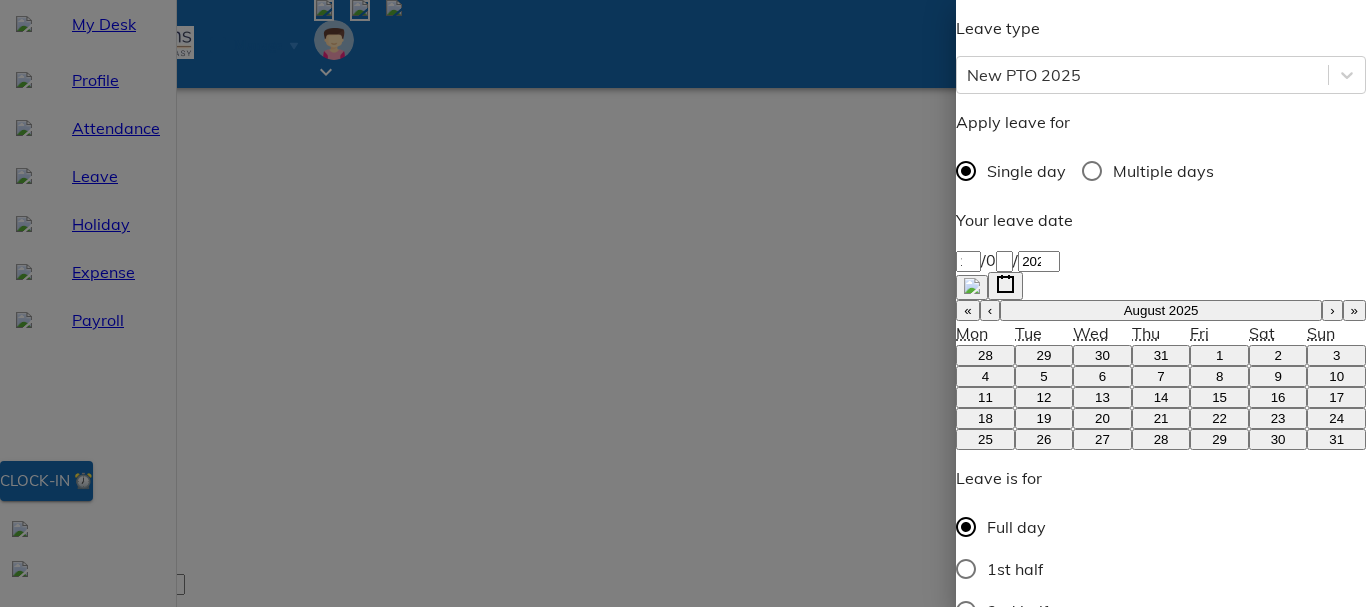 click at bounding box center (1049, 842) 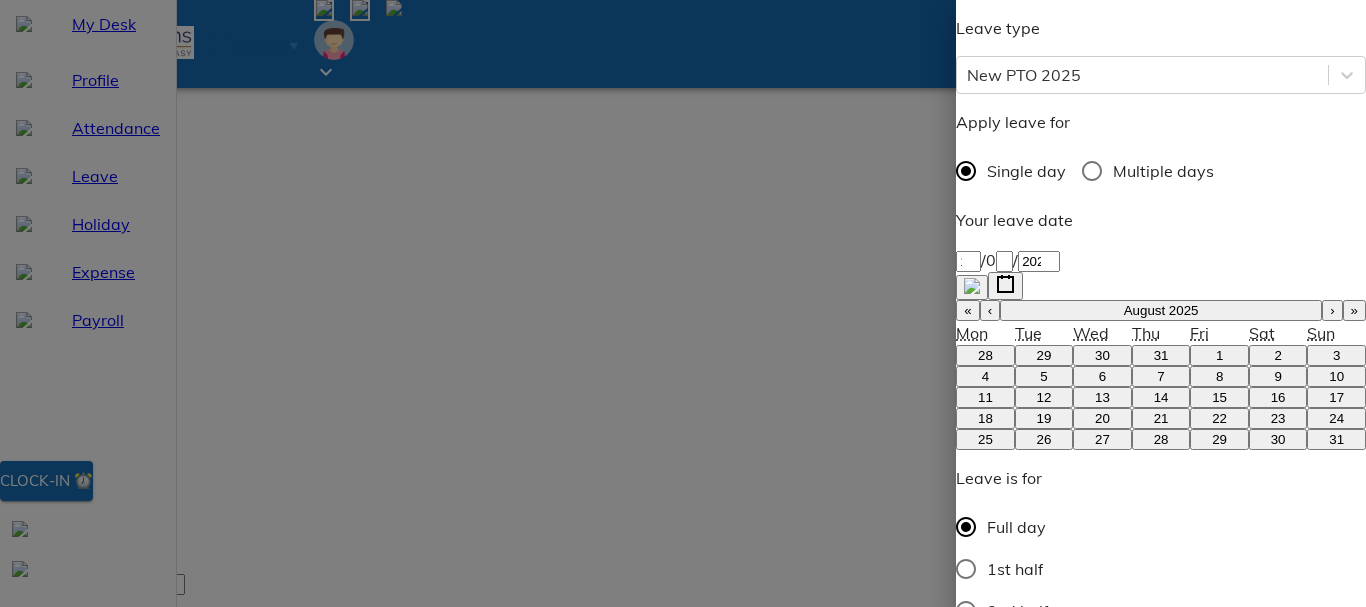 type on "Out OF [LOCATION]" 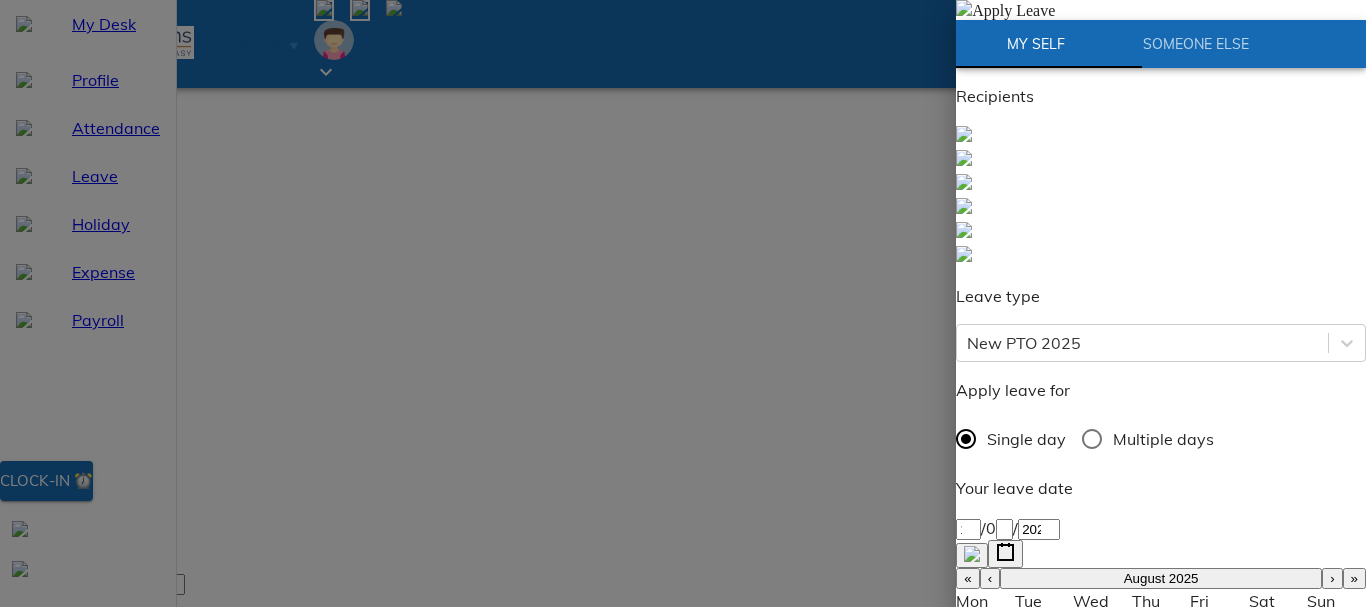 scroll, scrollTop: 268, scrollLeft: 0, axis: vertical 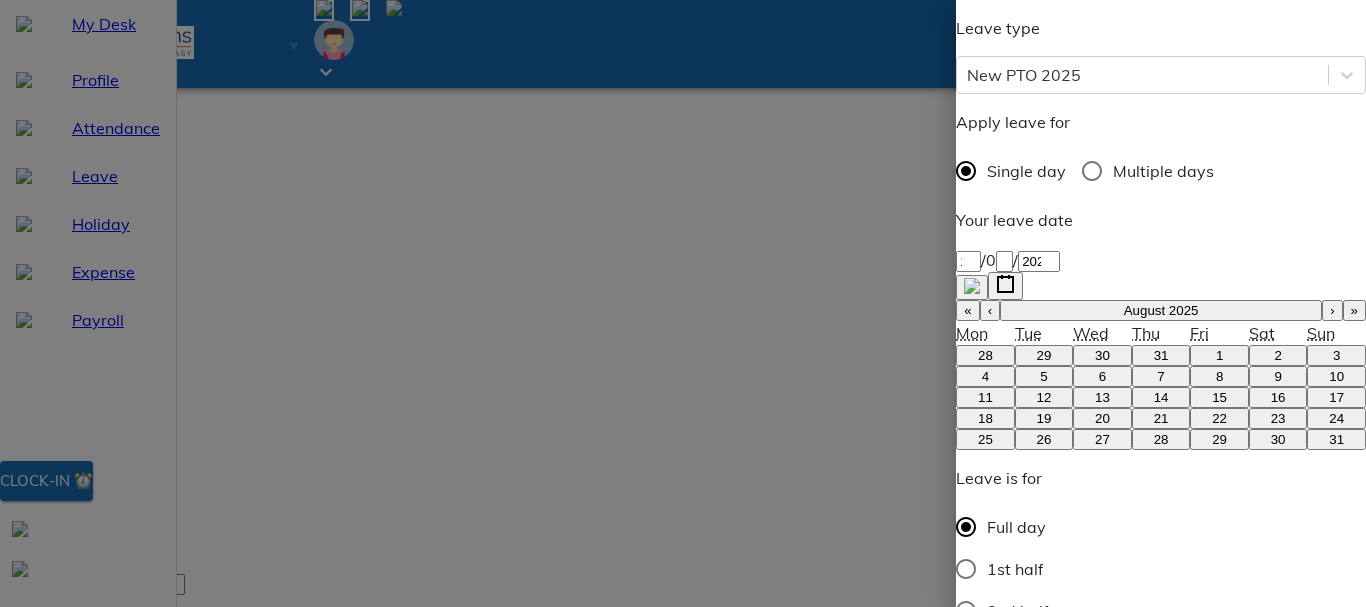 type on "Out OF [LOCATION]" 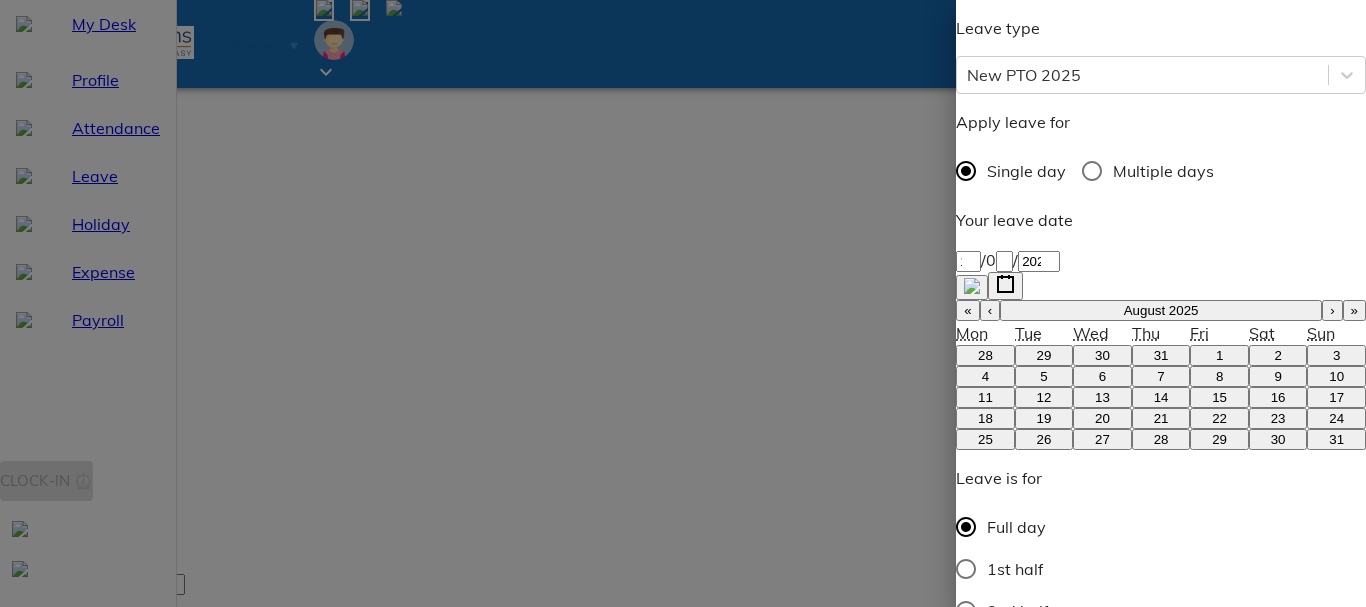 click on "Apply Leave" at bounding box center (1161, 1102) 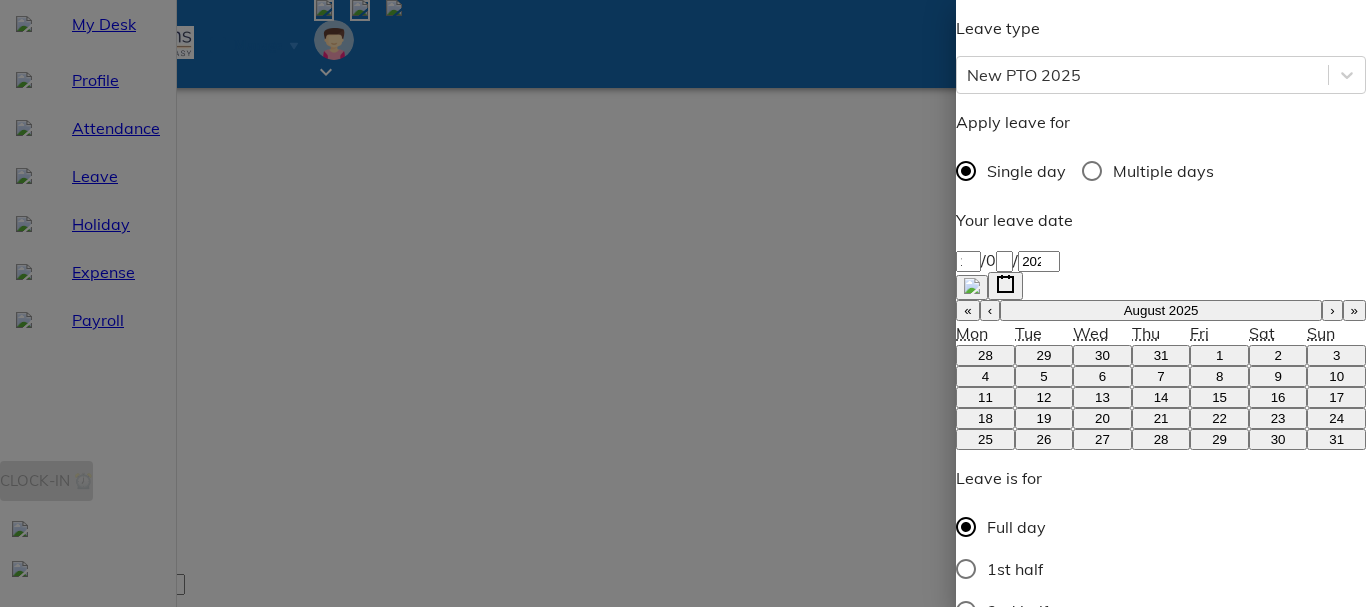 scroll, scrollTop: 0, scrollLeft: 0, axis: both 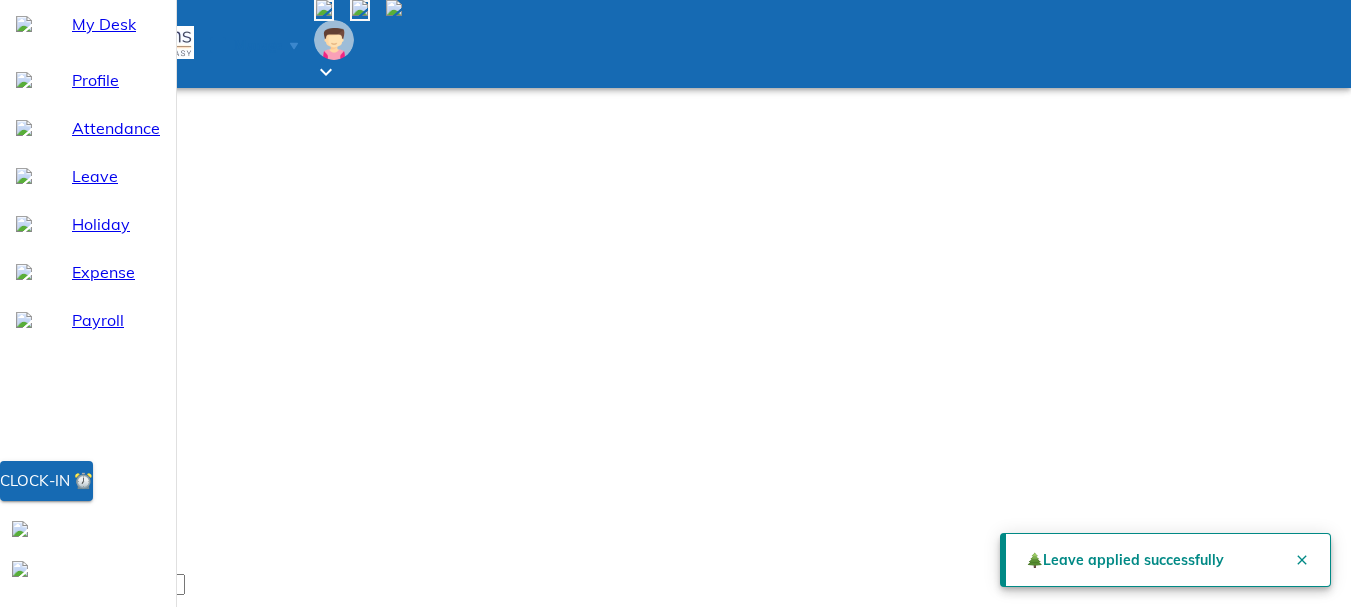 click 